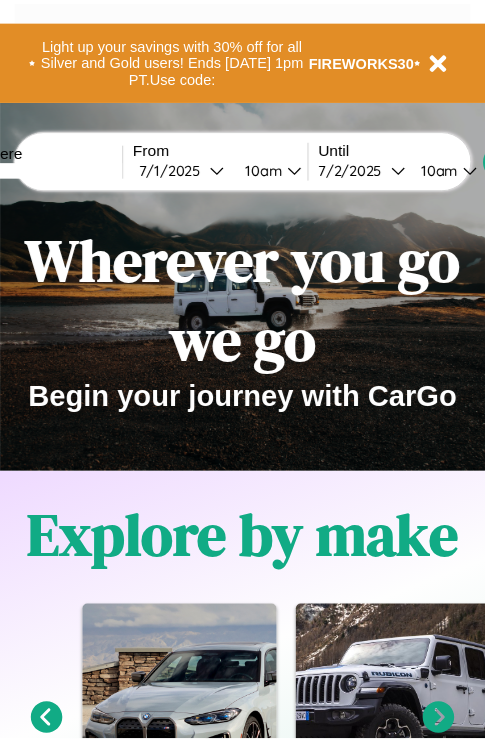 scroll, scrollTop: 0, scrollLeft: 0, axis: both 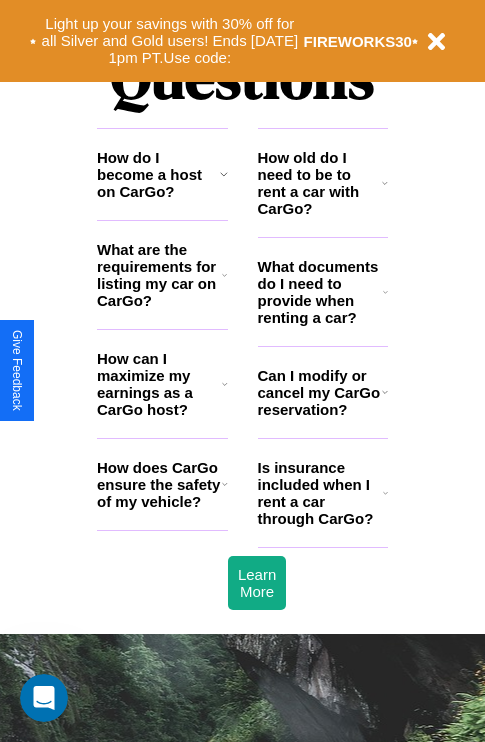 click 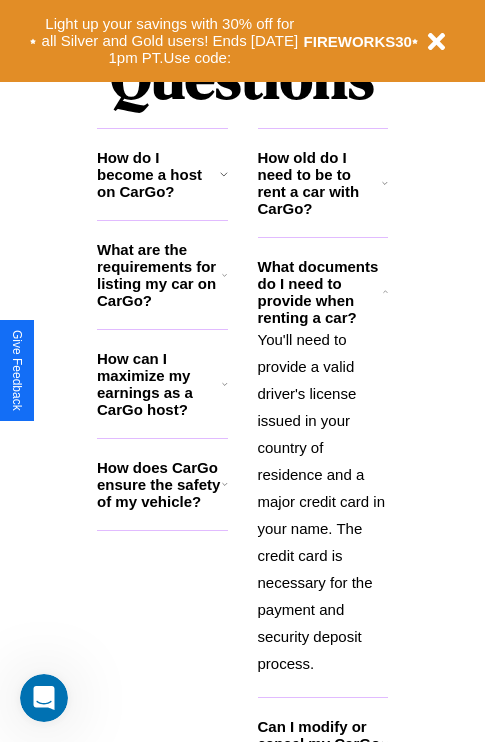 click on "How does CarGo ensure the safety of my vehicle?" at bounding box center (159, 484) 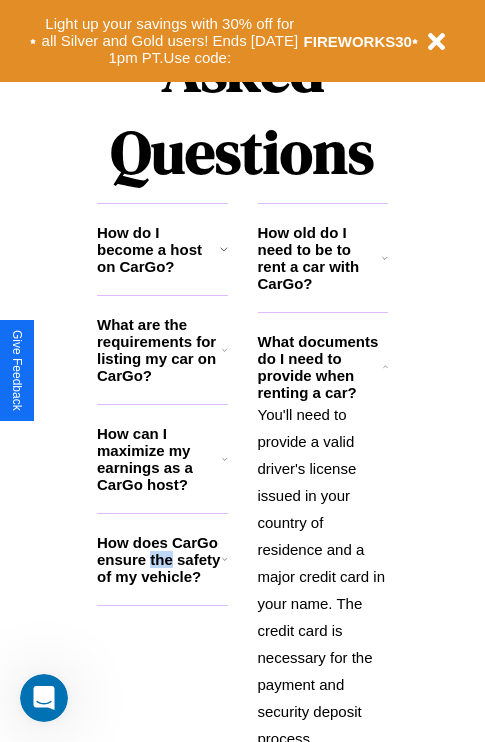 scroll, scrollTop: 2347, scrollLeft: 0, axis: vertical 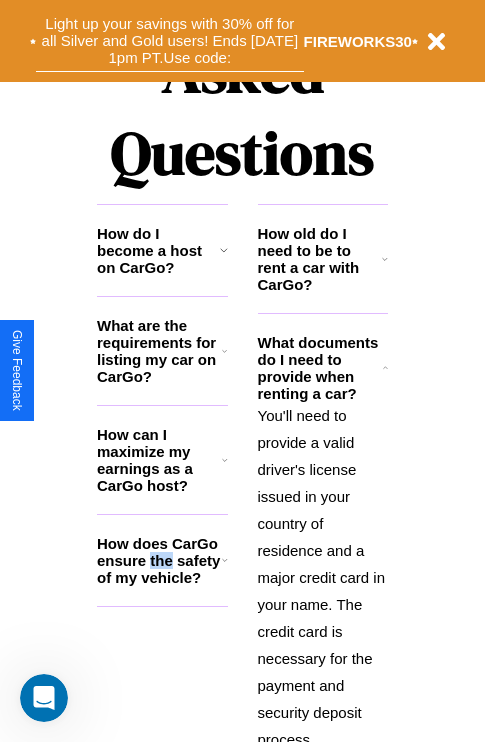click on "Light up your savings with 30% off for all Silver and Gold users! Ends 8/1 at 1pm PT.  Use code:" at bounding box center [170, 41] 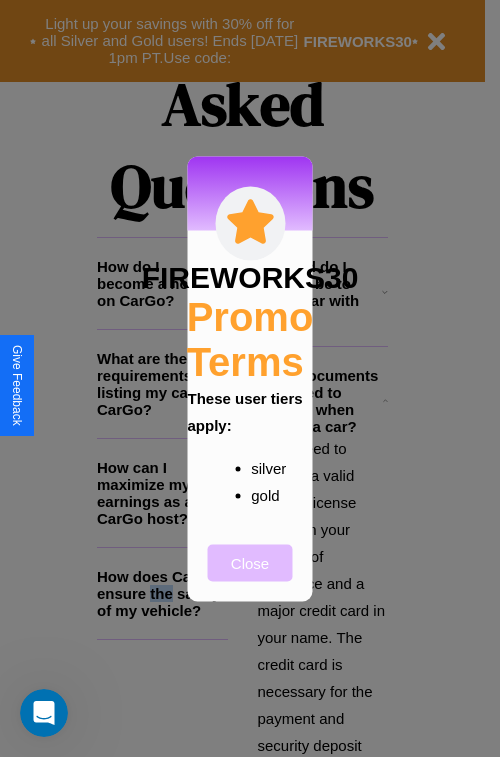 click on "Close" at bounding box center [250, 562] 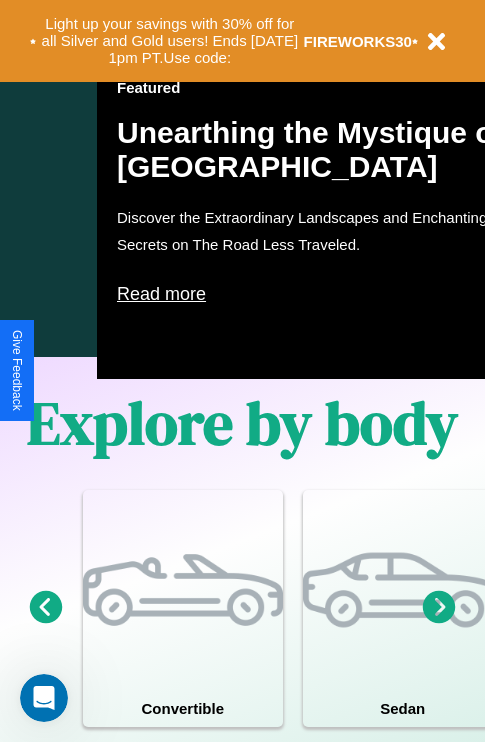 scroll, scrollTop: 817, scrollLeft: 0, axis: vertical 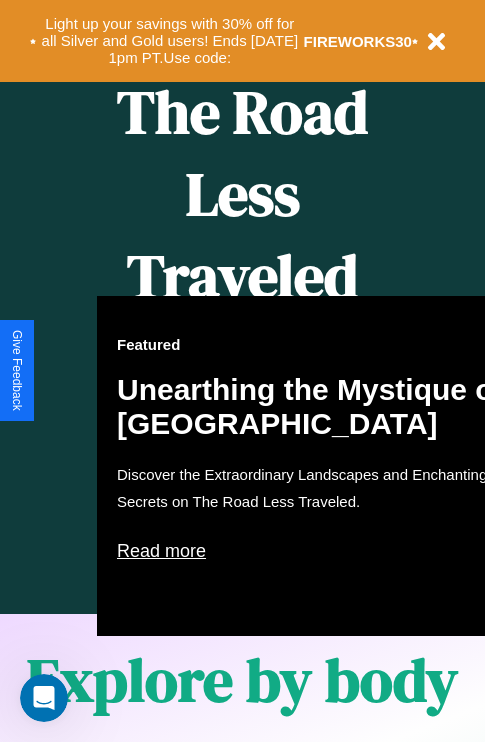 click on "Featured Unearthing the Mystique of Iceland Discover the Extraordinary Landscapes and Enchanting Secrets on The Road Less Traveled. Read more" at bounding box center [317, 466] 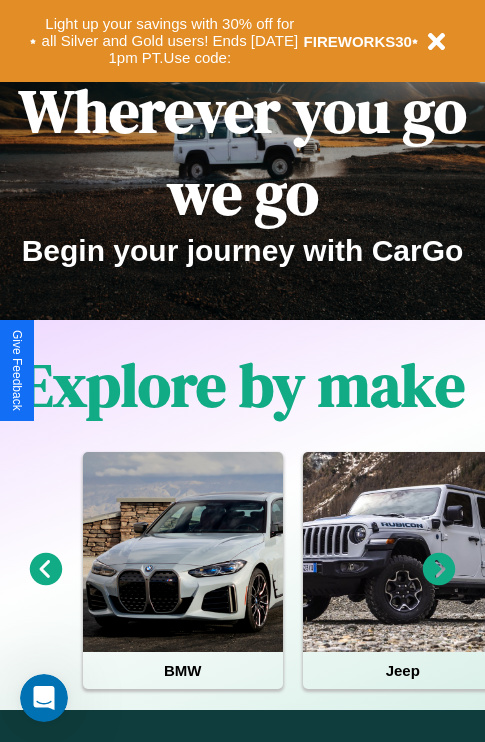 scroll, scrollTop: 0, scrollLeft: 0, axis: both 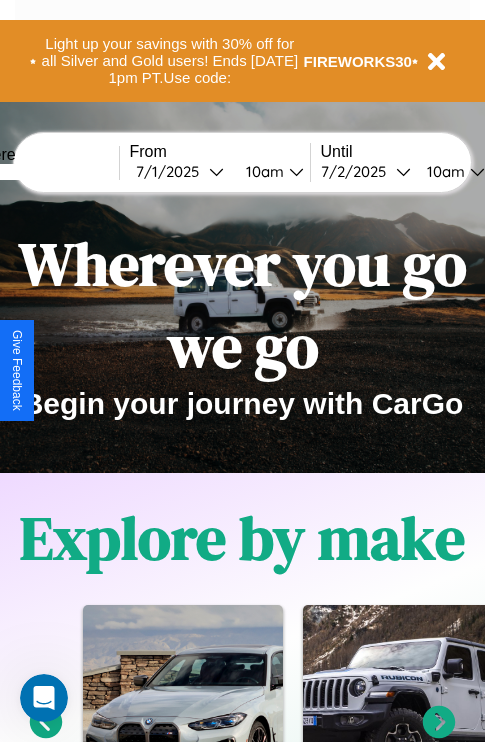 click at bounding box center [44, 172] 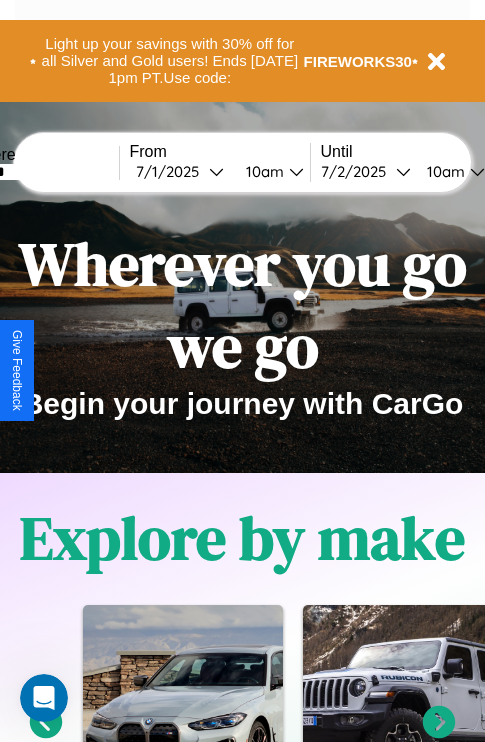 type on "******" 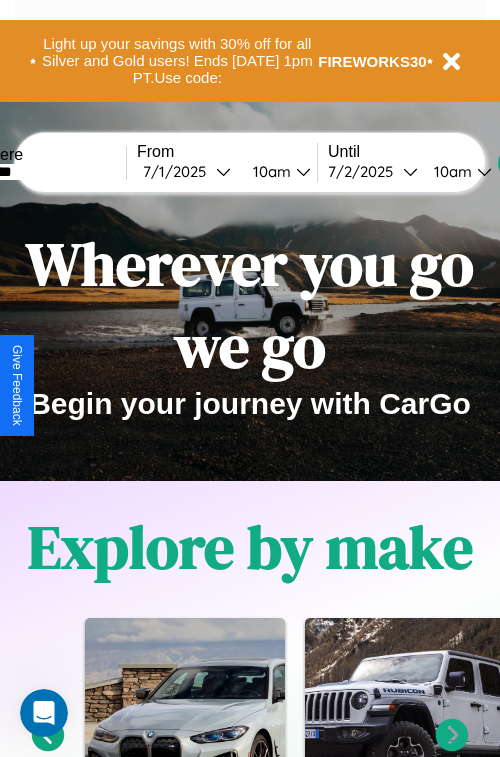 select on "*" 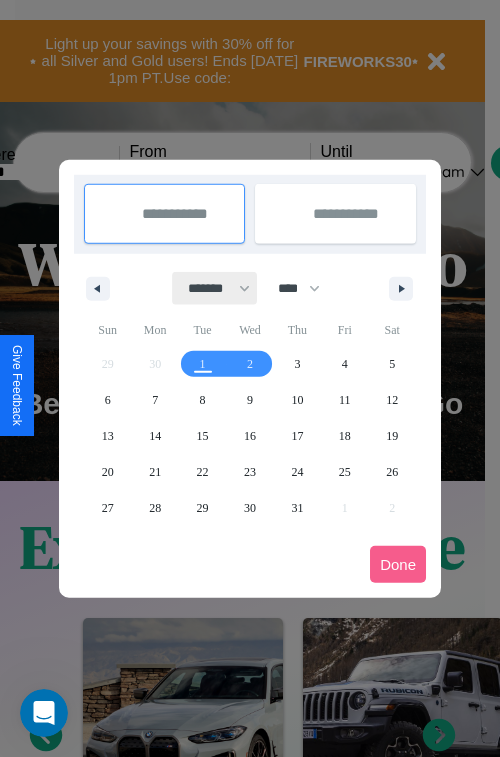 click on "******* ******** ***** ***** *** **** **** ****** ********* ******* ******** ********" at bounding box center (215, 288) 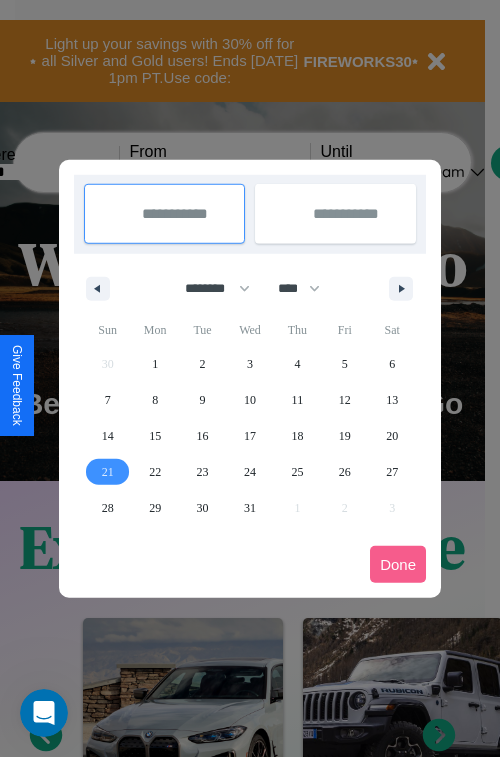click on "21" at bounding box center [108, 472] 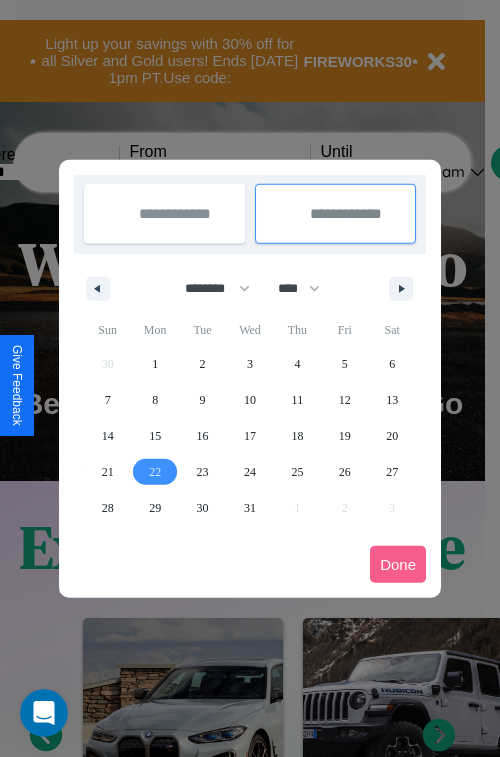 click on "22" at bounding box center [155, 472] 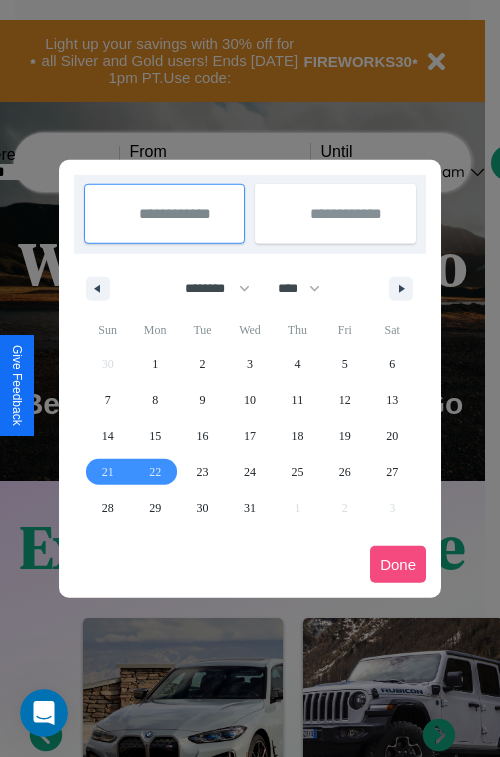 click on "Done" at bounding box center [398, 564] 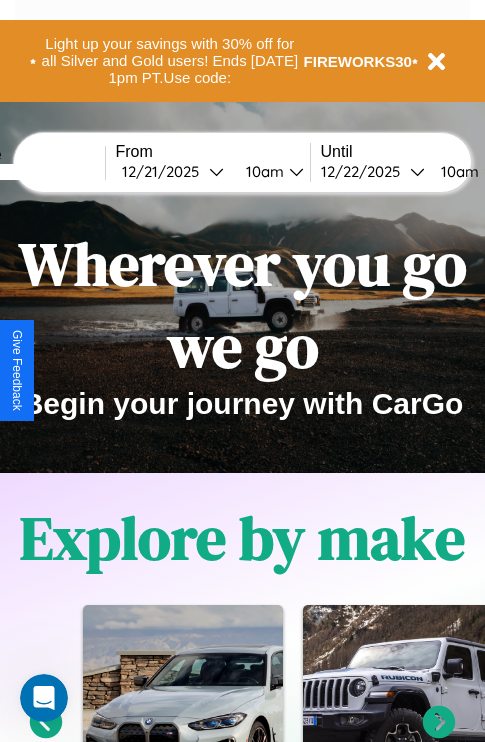 scroll, scrollTop: 0, scrollLeft: 81, axis: horizontal 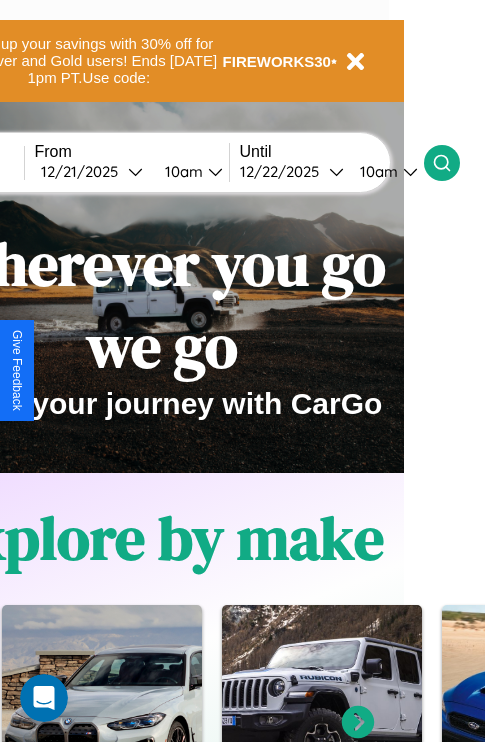 click 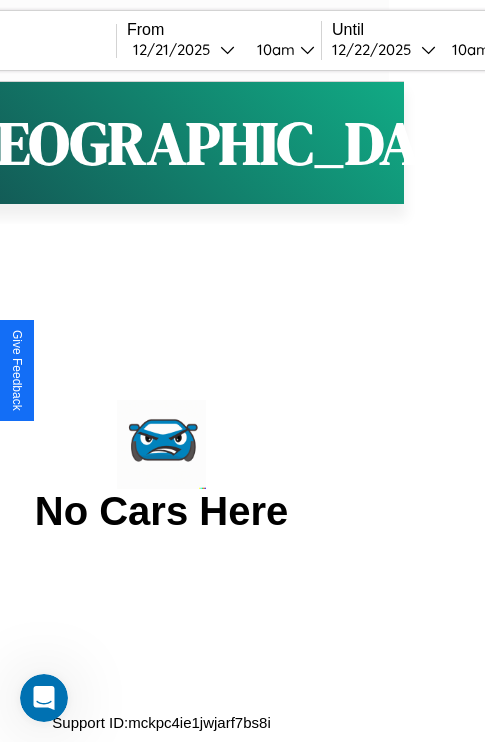 scroll, scrollTop: 0, scrollLeft: 0, axis: both 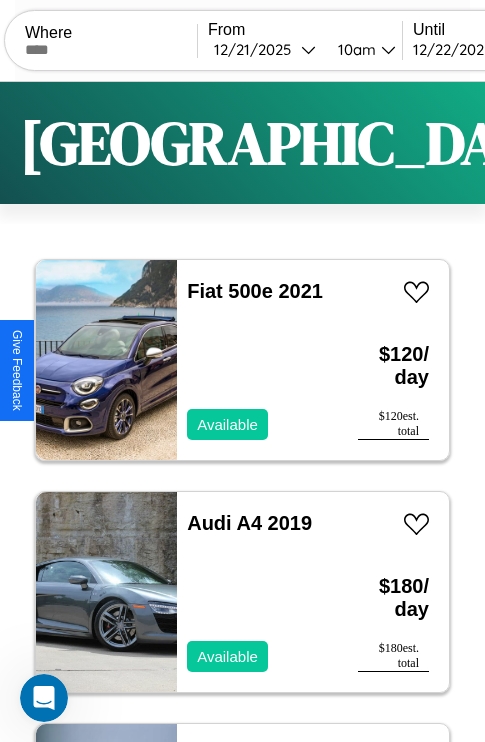 click on "Filters" at bounding box center [640, 143] 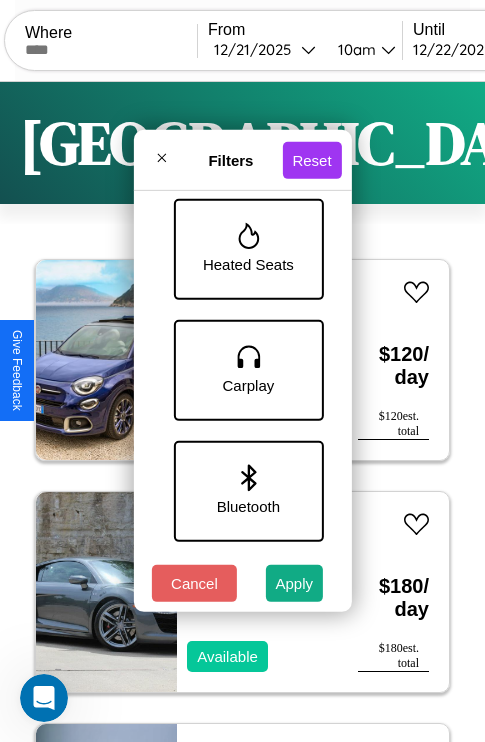 scroll, scrollTop: 1135, scrollLeft: 0, axis: vertical 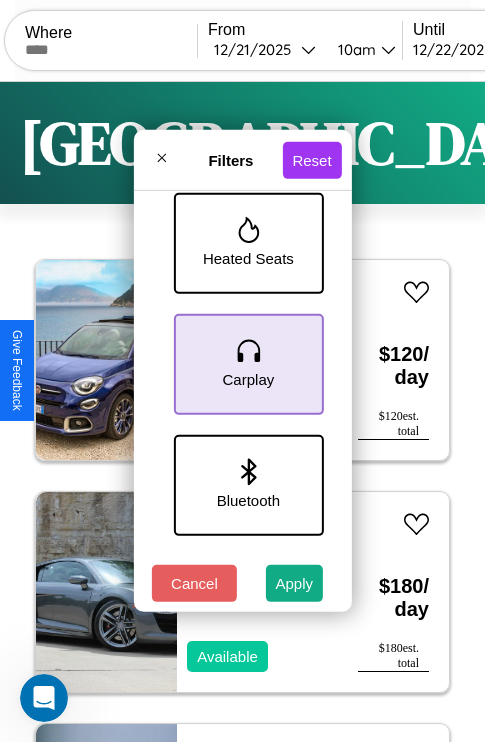 click 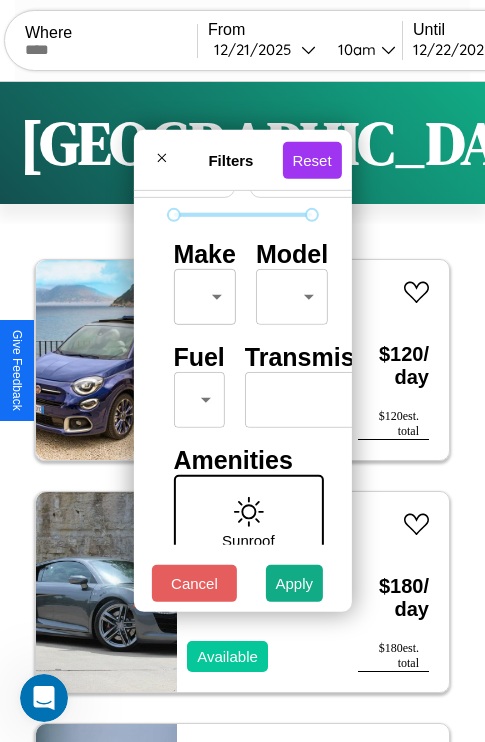scroll, scrollTop: 59, scrollLeft: 0, axis: vertical 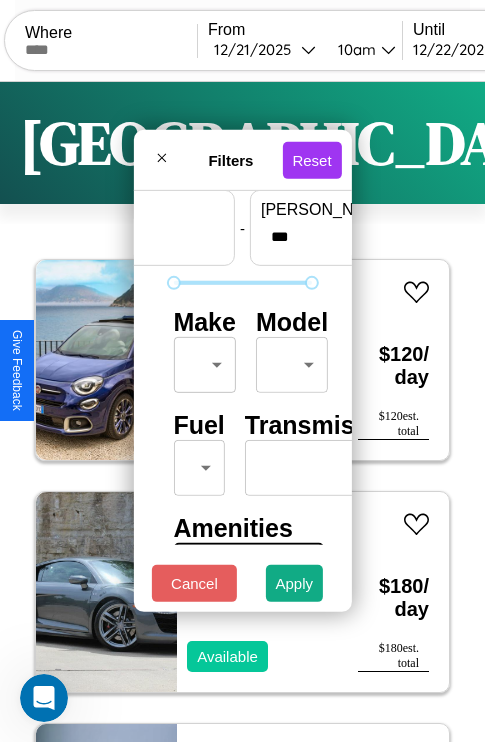 click on "CarGo Where From 12 / 21 / 2025 10am Until 12 / 22 / 2025 10am Become a Host Login Sign Up Warsaw Filters 162  cars in this area These cars can be picked up in this city. Fiat   500e   2021 Available $ 120  / day $ 120  est. total Audi   A4   2019 Available $ 180  / day $ 180  est. total Land Rover   Range Rover Velar   2014 Unavailable $ 40  / day $ 40  est. total Infiniti   M56   2022 Available $ 30  / day $ 30  est. total Buick   Coachbuilder   2019 Available $ 160  / day $ 160  est. total Acura   Legend   2020 Available $ 70  / day $ 70  est. total Mazda   B-Series   2014 Unavailable $ 170  / day $ 170  est. total Mercedes   ML-Class   2018 Unavailable $ 50  / day $ 50  est. total Lexus   UX   2017 Available $ 70  / day $ 70  est. total Mazda   MPV   2017 Available $ 140  / day $ 140  est. total Toyota   Camry Solara   2022 Available $ 70  / day $ 70  est. total Tesla   Model Y   2014 Available $ 80  / day $ 80  est. total Ford   LNT9000   2016 Available $ 60  / day $ 60  est. total Dodge   Colt   2018 $" at bounding box center (242, 412) 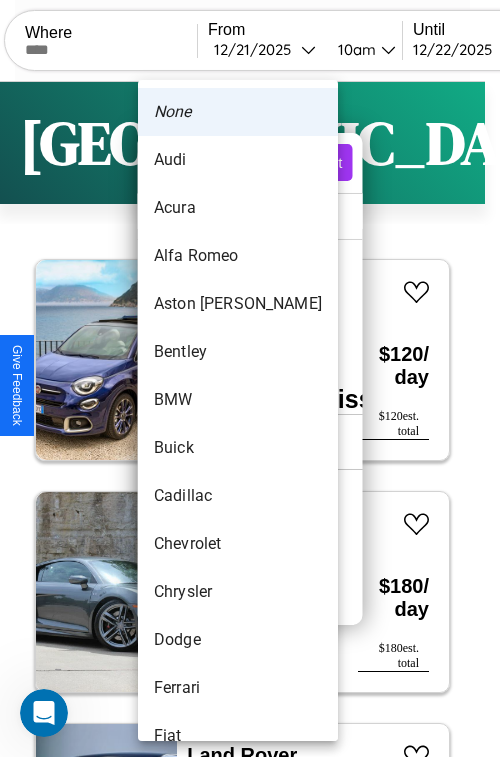 click on "Acura" at bounding box center (238, 208) 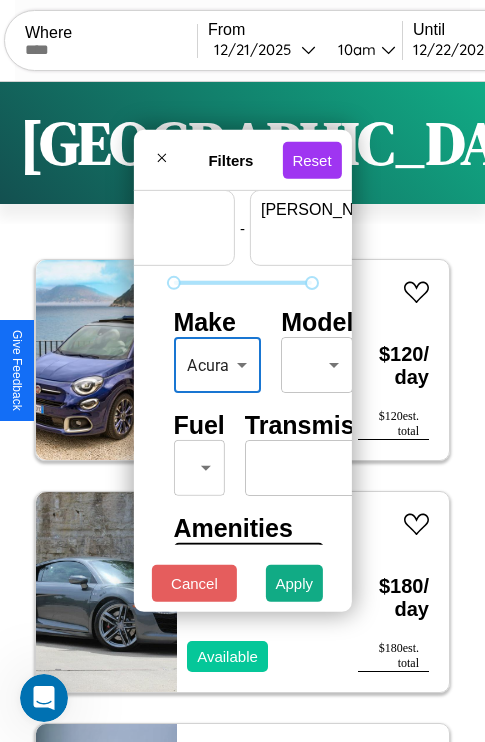 scroll, scrollTop: 59, scrollLeft: 124, axis: both 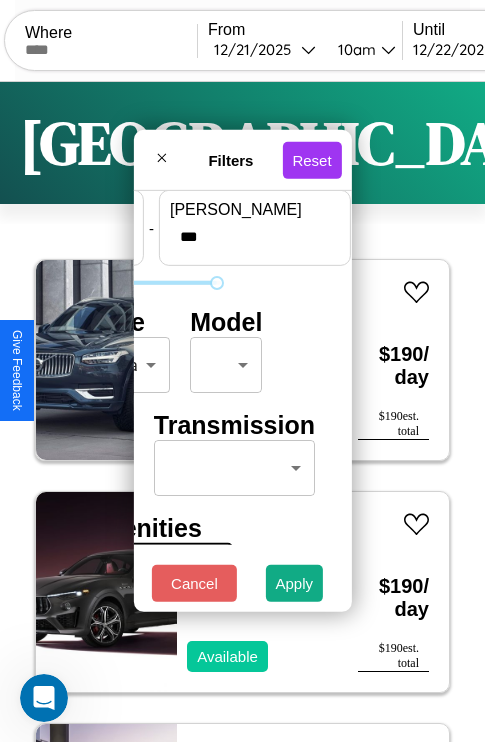 type on "***" 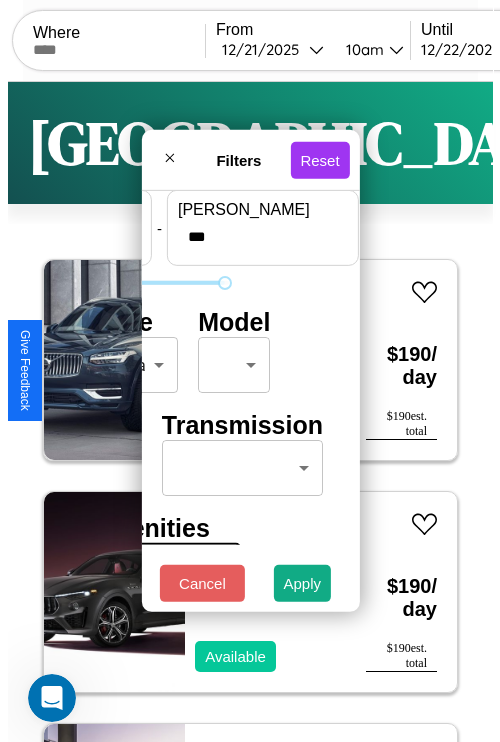 scroll, scrollTop: 59, scrollLeft: 0, axis: vertical 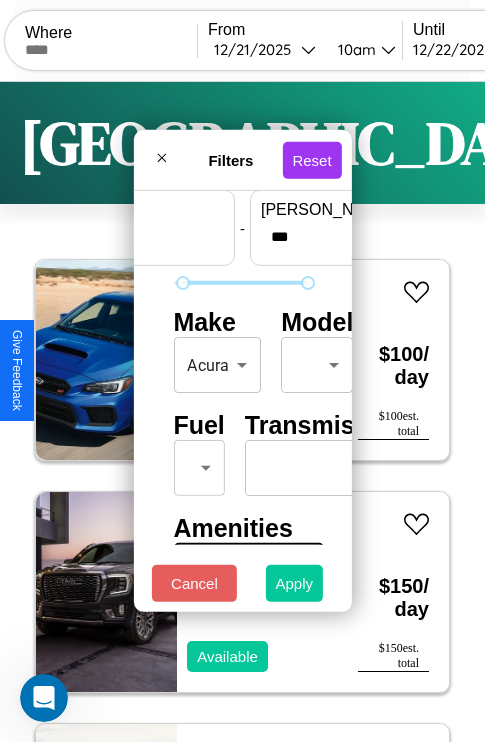 type on "**" 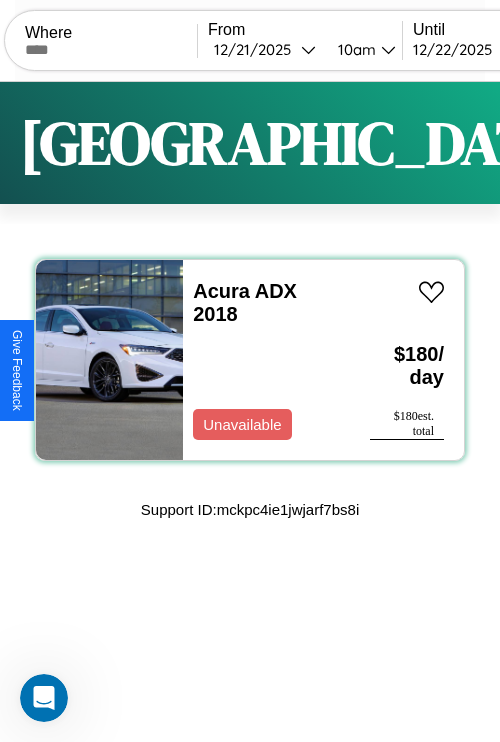 click on "Acura   ADX   2018 Unavailable" at bounding box center (266, 360) 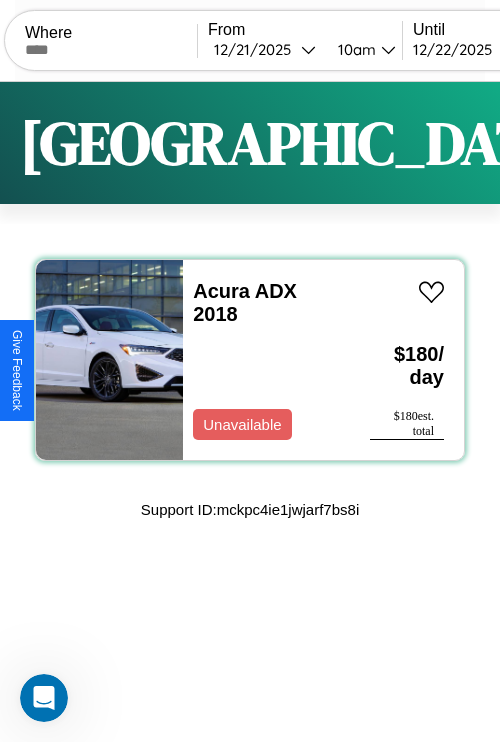 click on "Acura   ADX   2018 Unavailable" at bounding box center (266, 360) 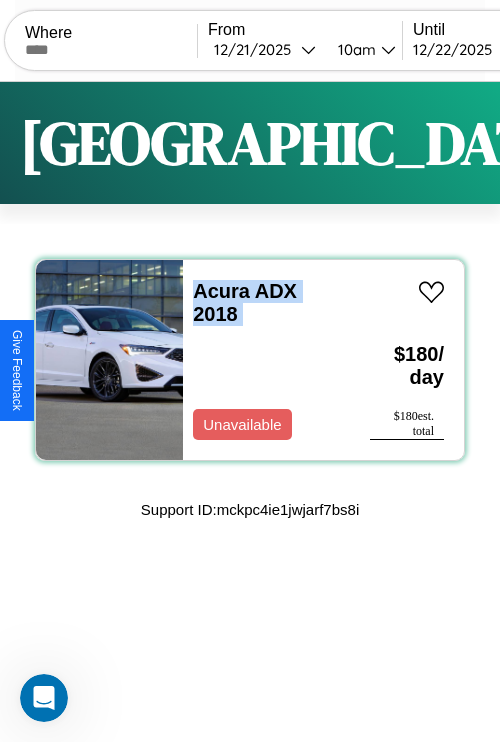 click on "Acura   ADX   2018 Unavailable" at bounding box center [266, 360] 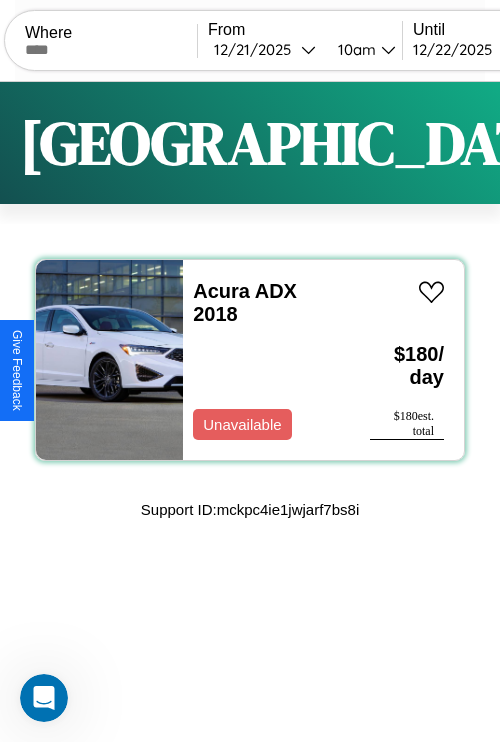 click on "Acura   ADX   2018 Unavailable" at bounding box center [266, 360] 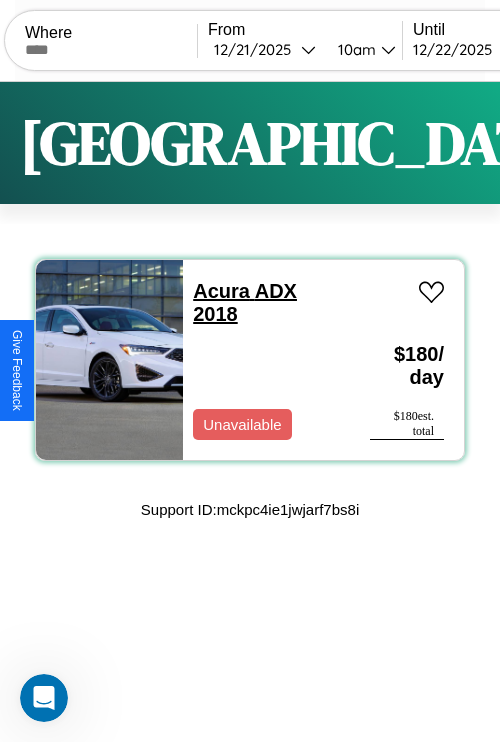 click on "Acura   ADX   2018" at bounding box center [245, 302] 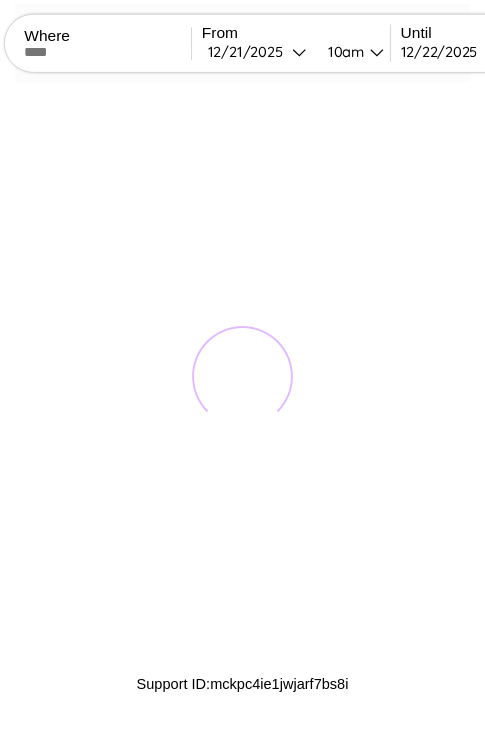 scroll, scrollTop: 0, scrollLeft: 0, axis: both 